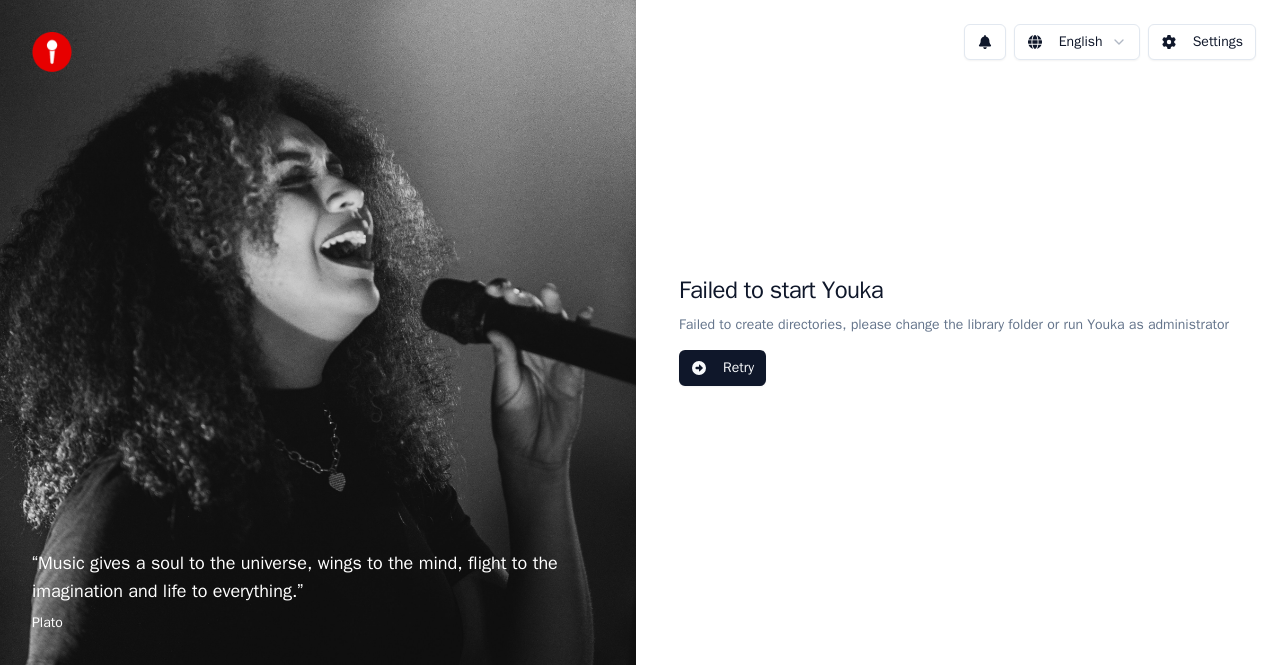 scroll, scrollTop: 0, scrollLeft: 0, axis: both 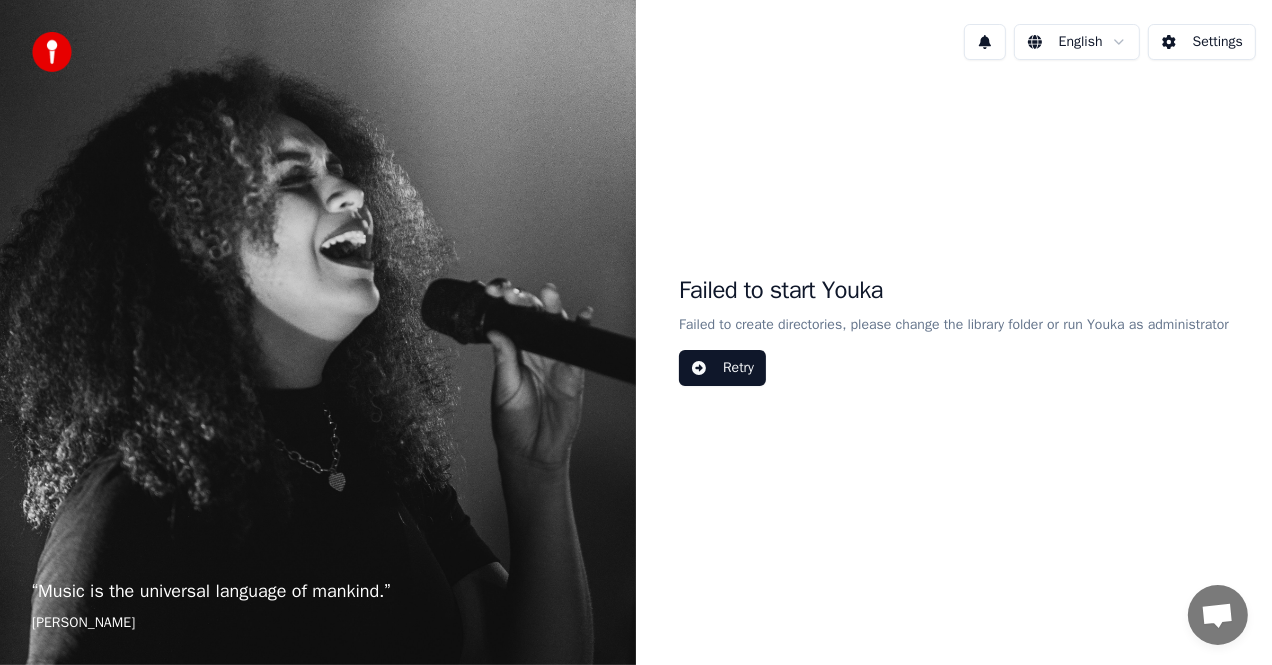 click on "Retry" at bounding box center (722, 368) 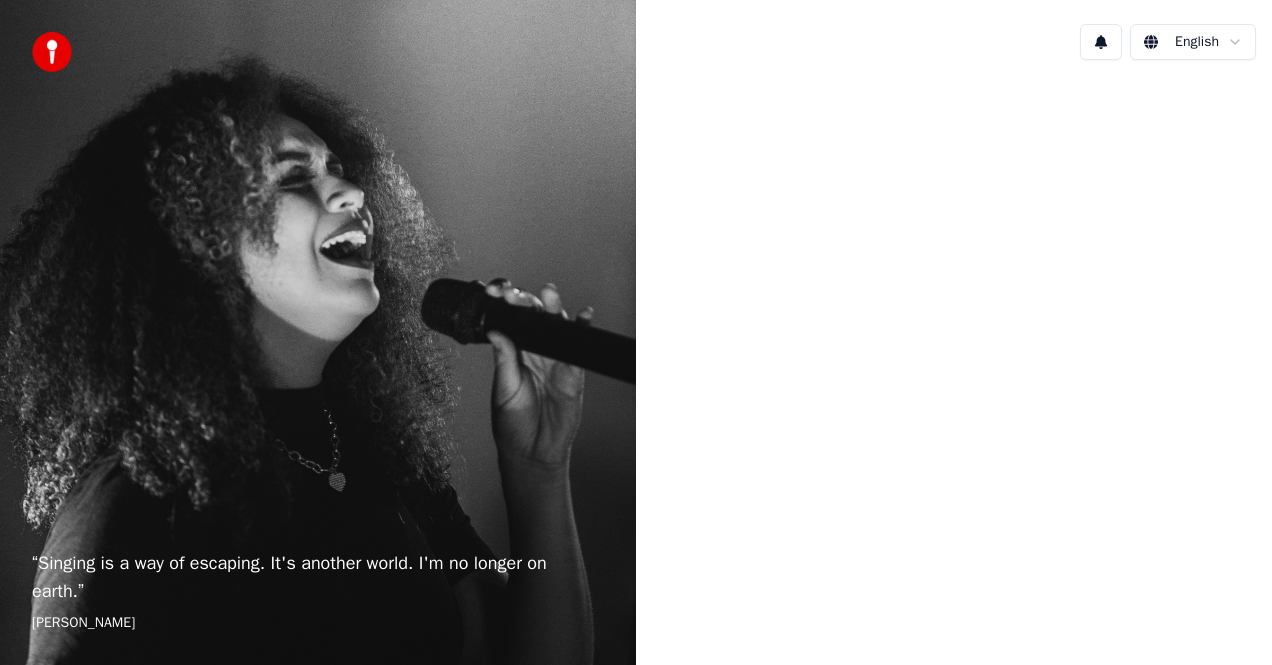 scroll, scrollTop: 0, scrollLeft: 0, axis: both 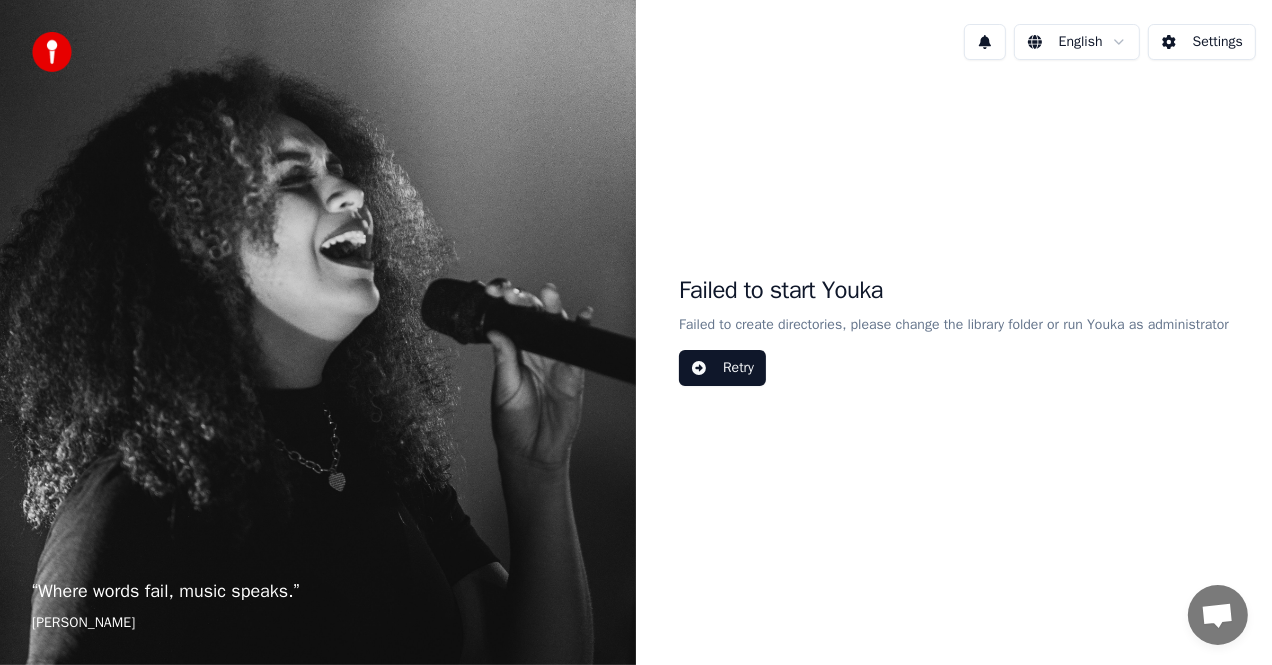 click on "Retry" at bounding box center (722, 368) 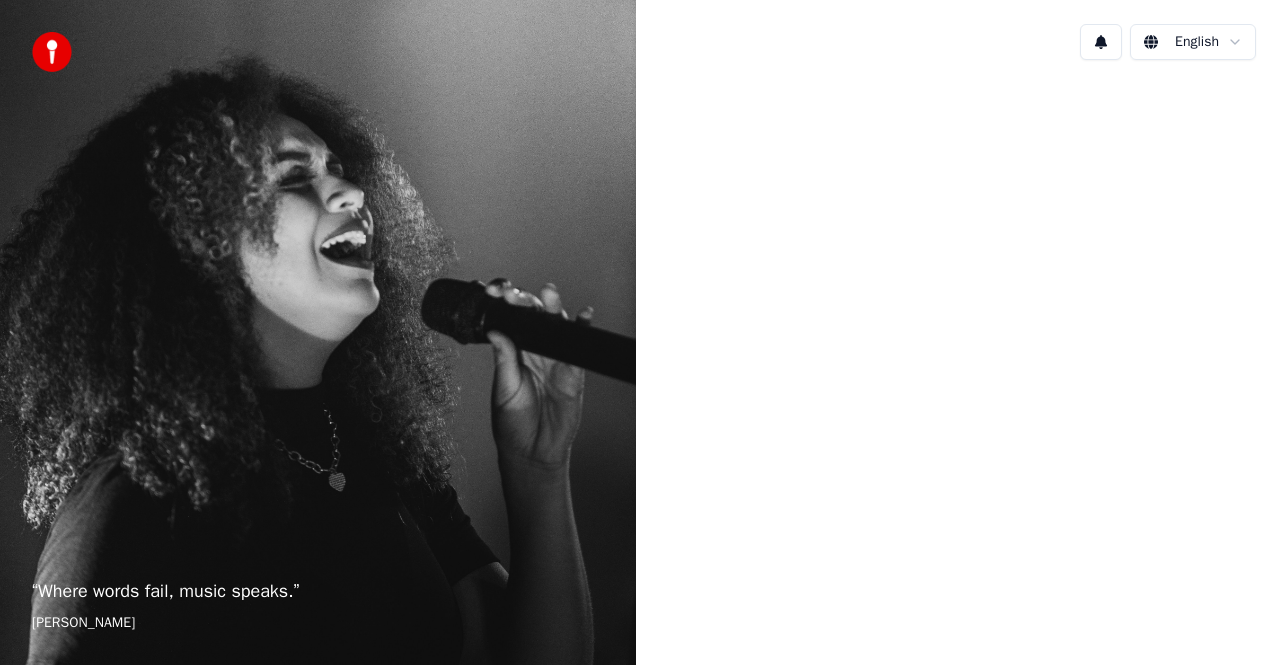 scroll, scrollTop: 0, scrollLeft: 0, axis: both 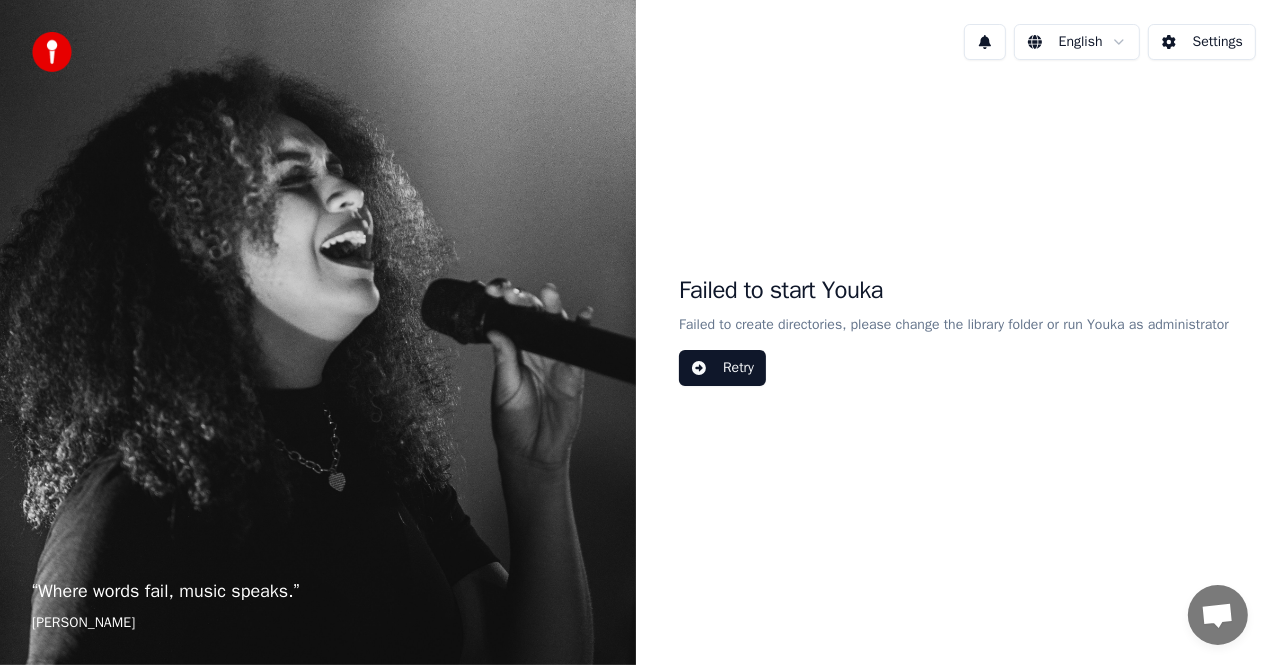 click on "Retry" at bounding box center [722, 368] 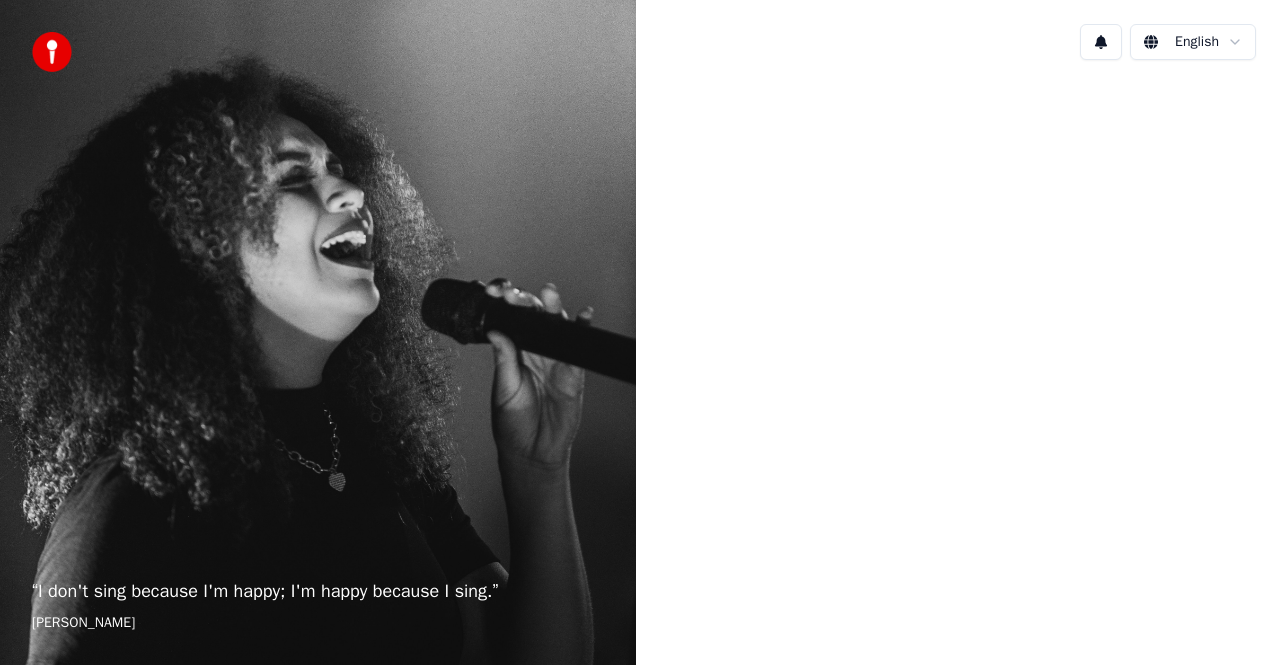 scroll, scrollTop: 0, scrollLeft: 0, axis: both 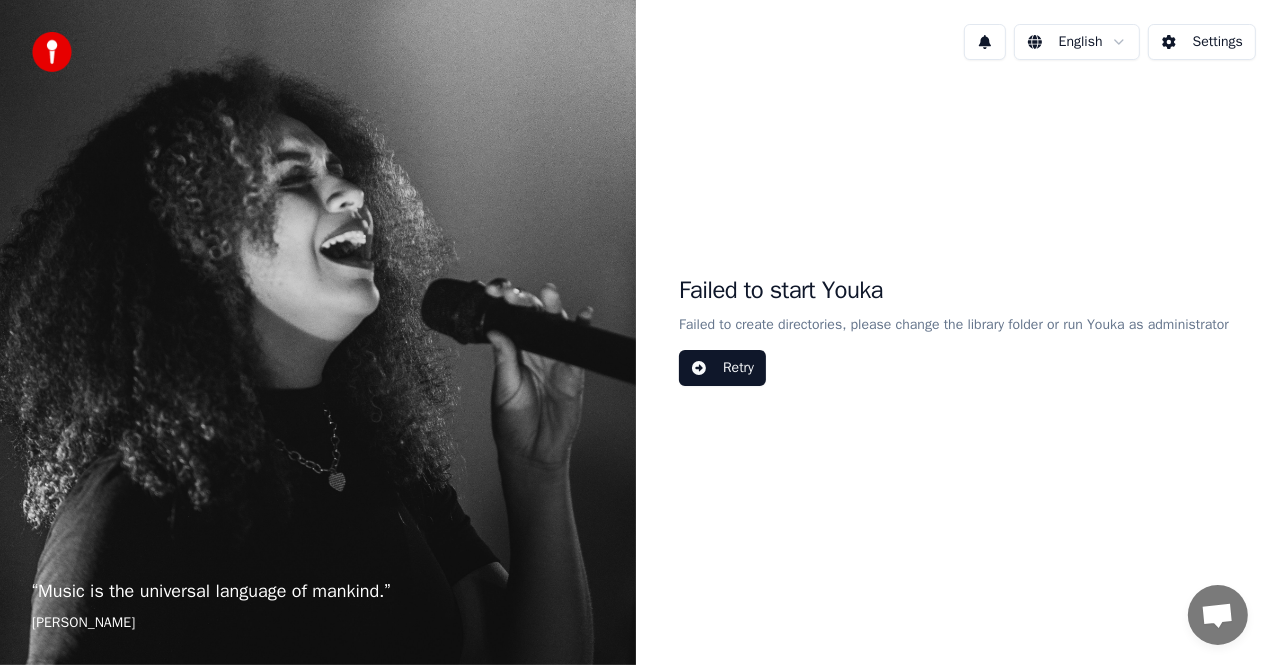 click on "Retry" at bounding box center [722, 368] 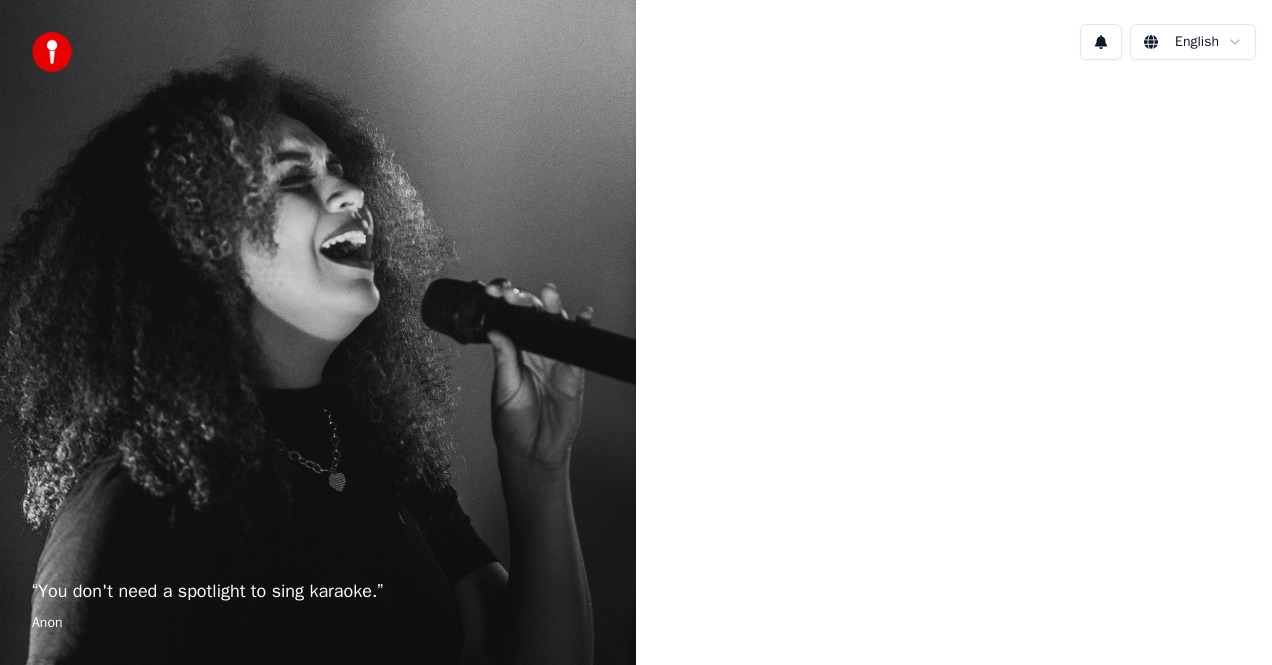 scroll, scrollTop: 0, scrollLeft: 0, axis: both 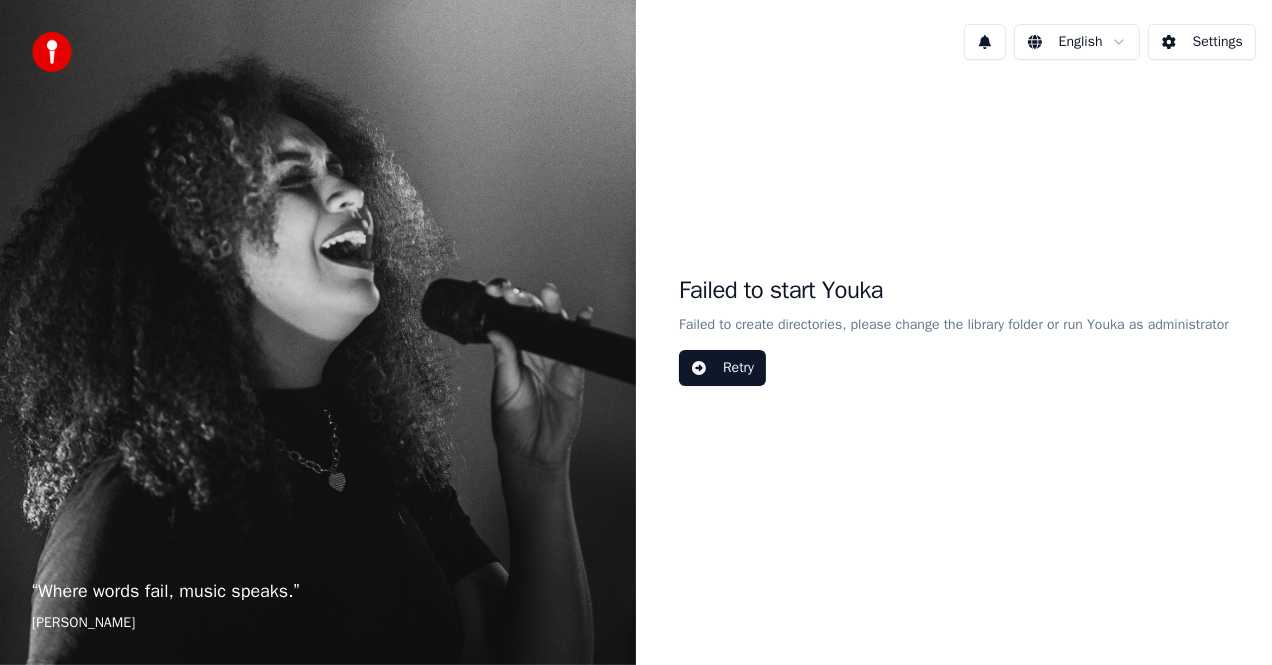 click on "Retry" at bounding box center [722, 368] 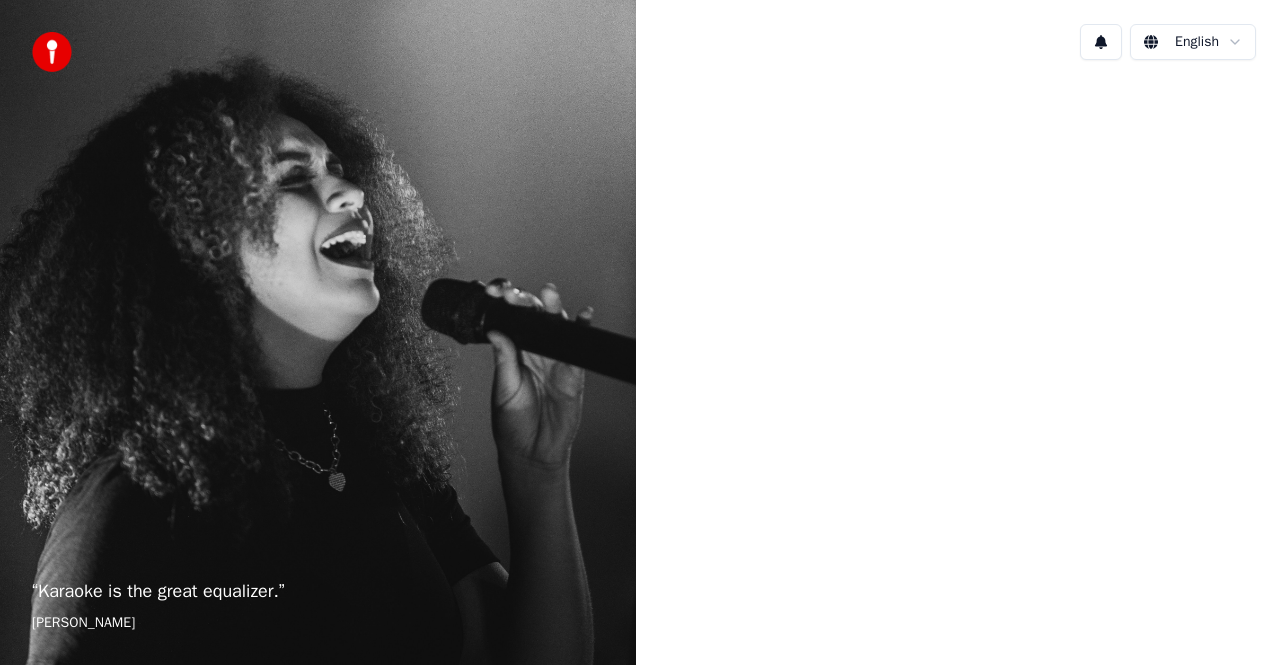scroll, scrollTop: 0, scrollLeft: 0, axis: both 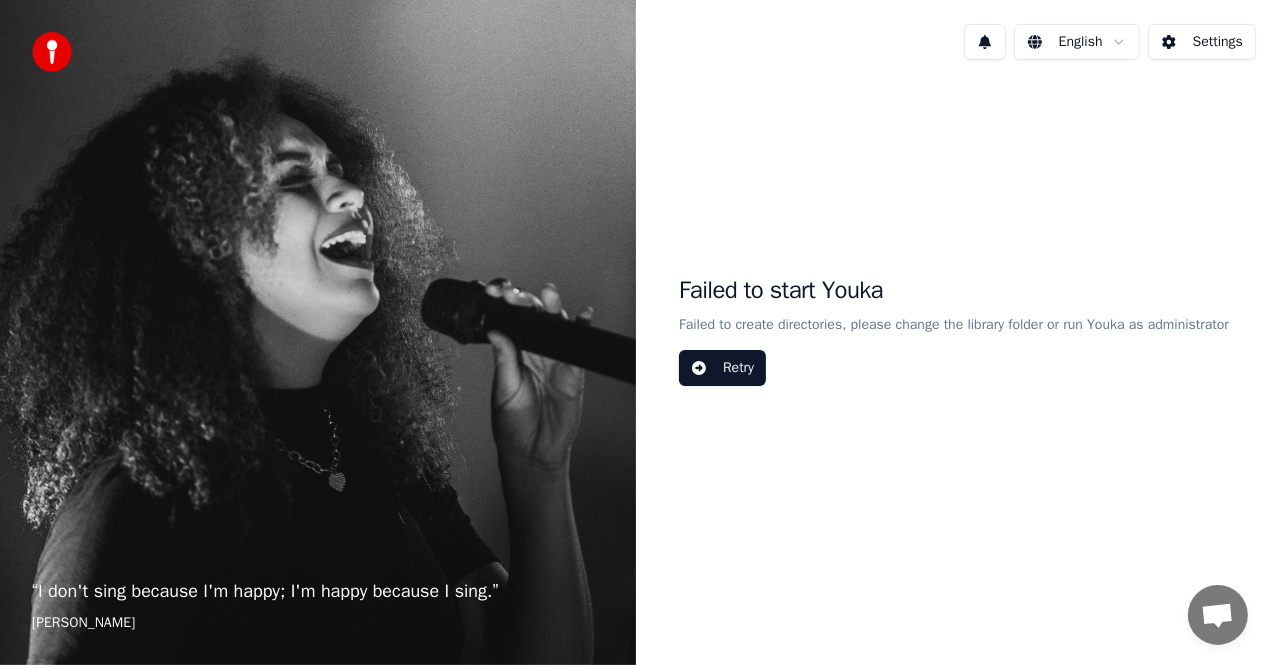click on "Retry" at bounding box center [722, 368] 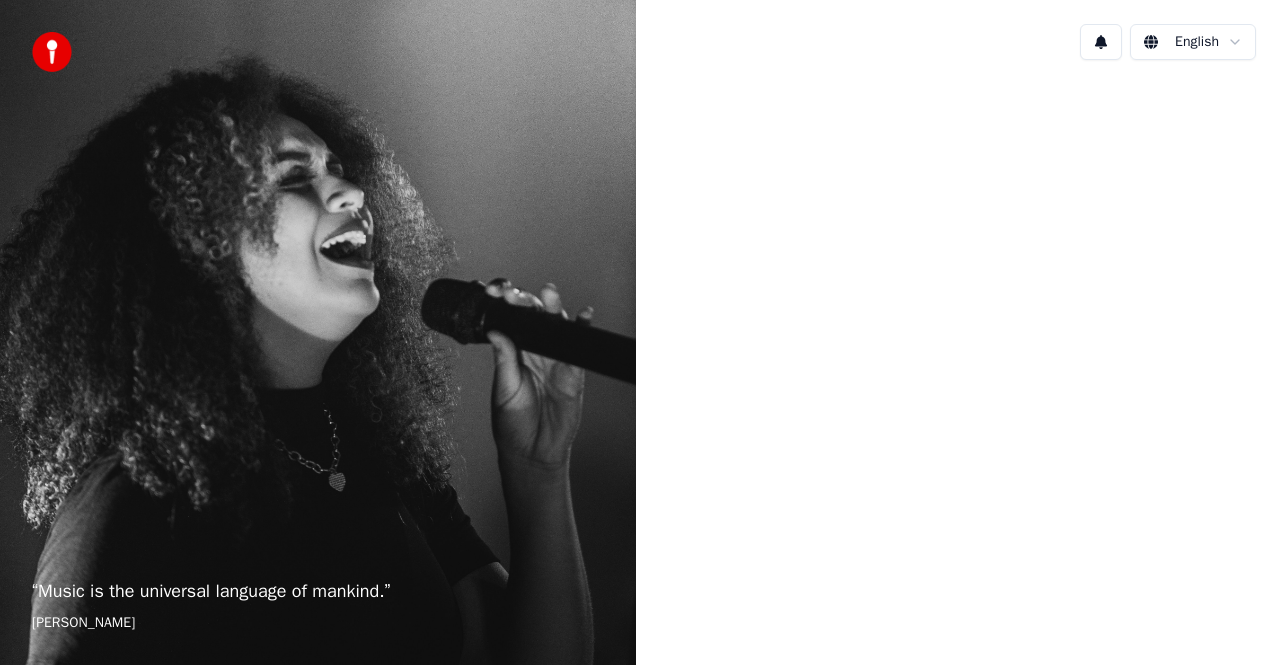 scroll, scrollTop: 0, scrollLeft: 0, axis: both 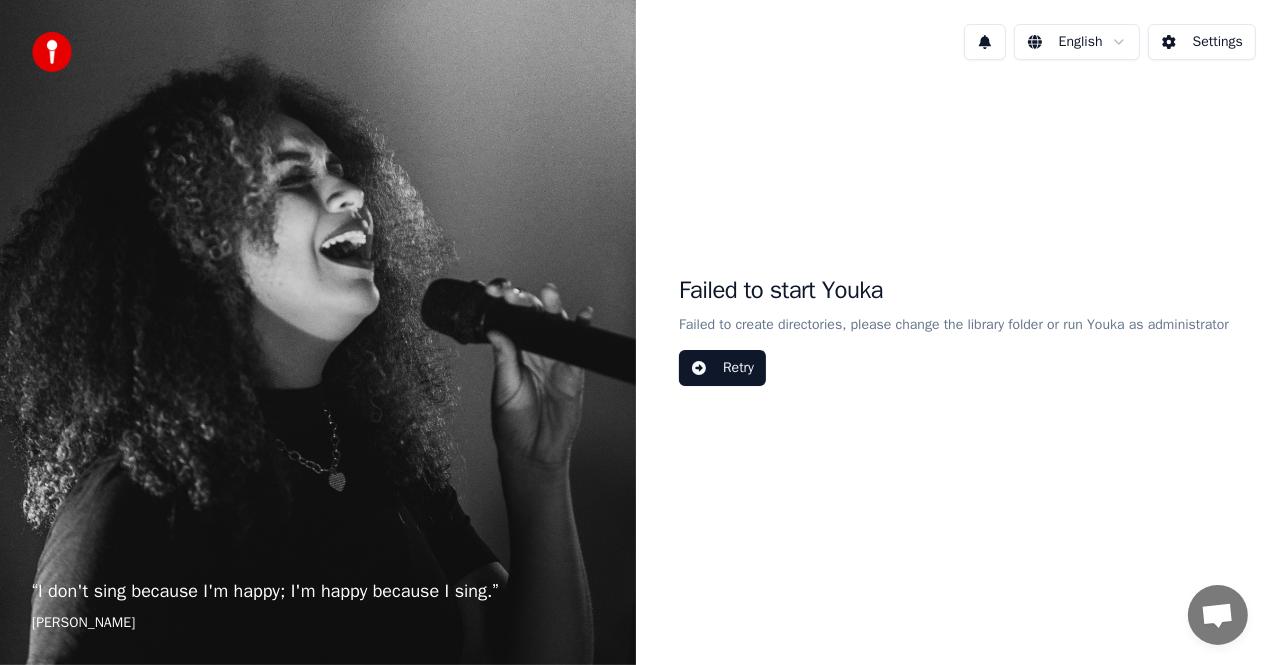 click on "Retry" at bounding box center [722, 368] 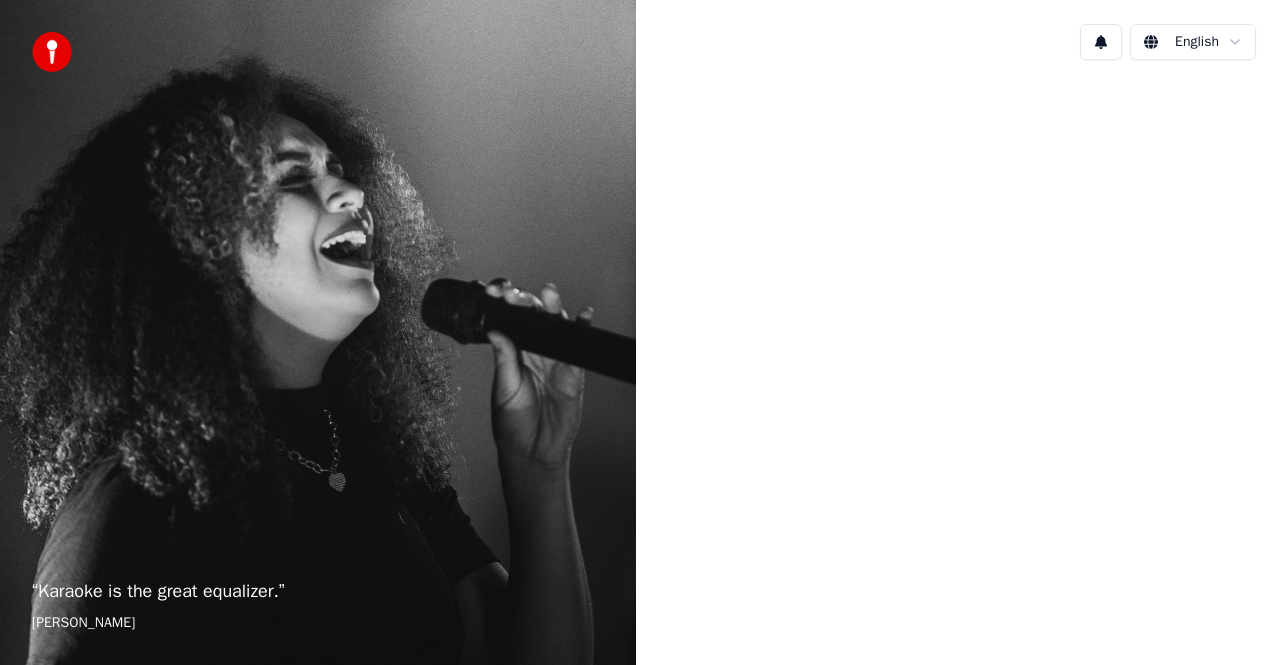 scroll, scrollTop: 0, scrollLeft: 0, axis: both 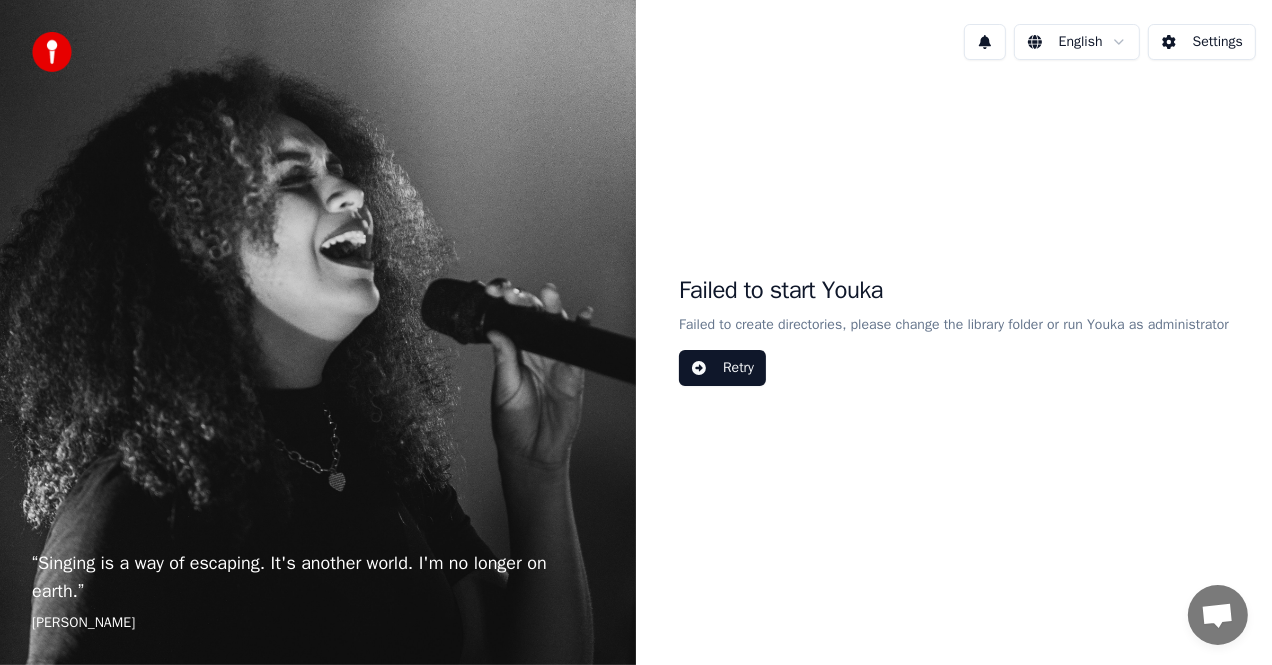 click on "Settings" at bounding box center [1202, 42] 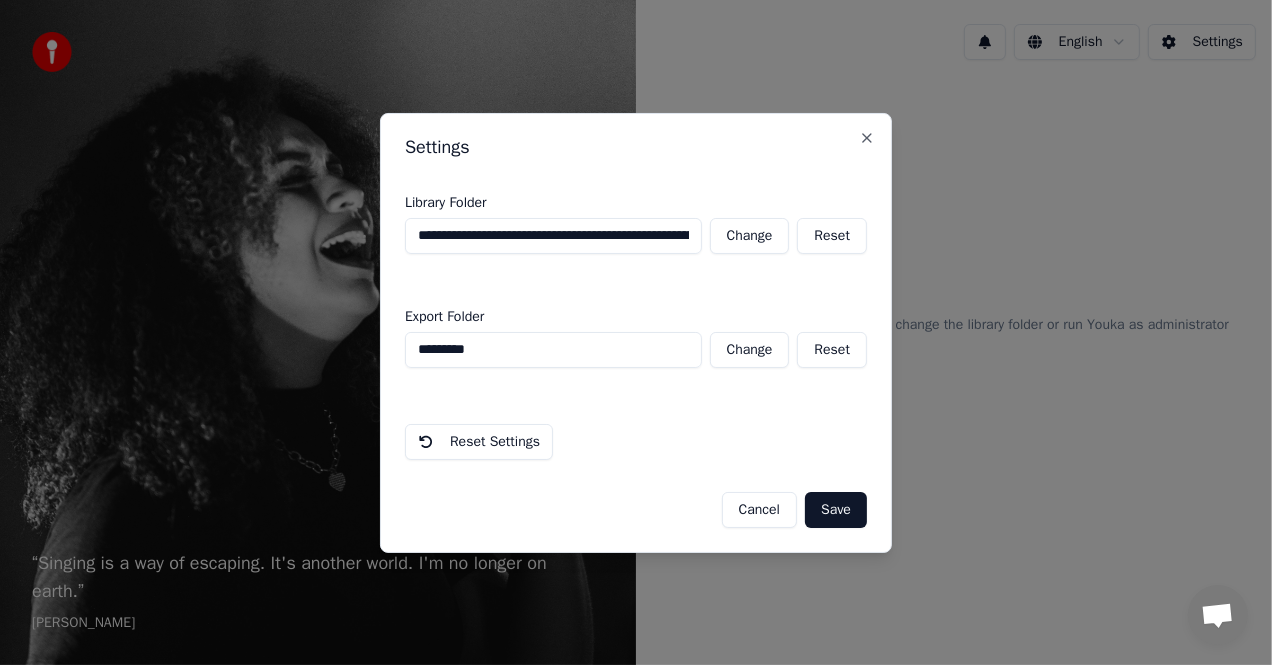 click on "Save" at bounding box center [836, 510] 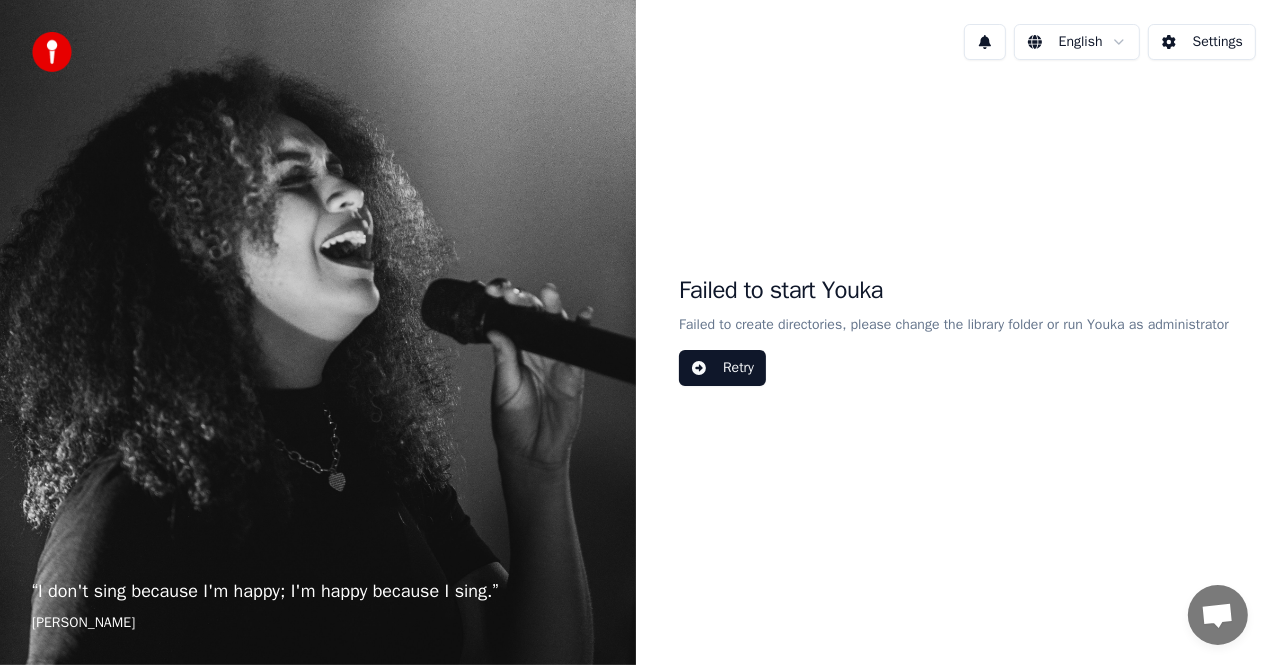 click on "Retry" at bounding box center (722, 368) 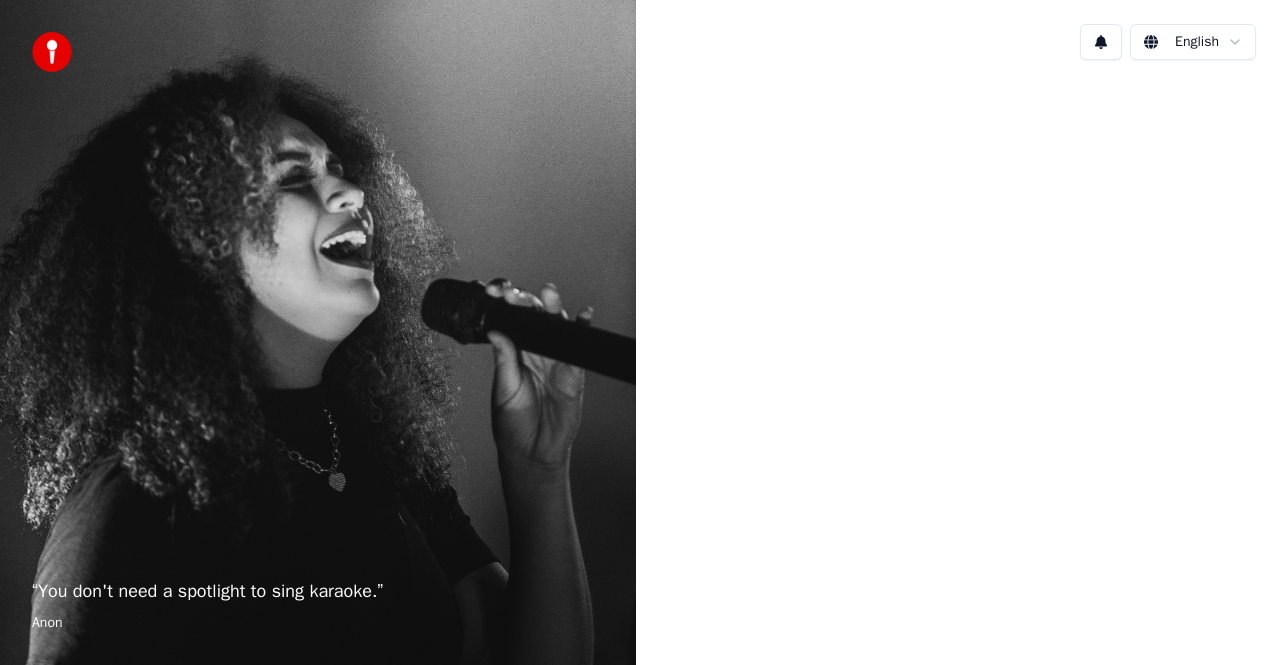 scroll, scrollTop: 0, scrollLeft: 0, axis: both 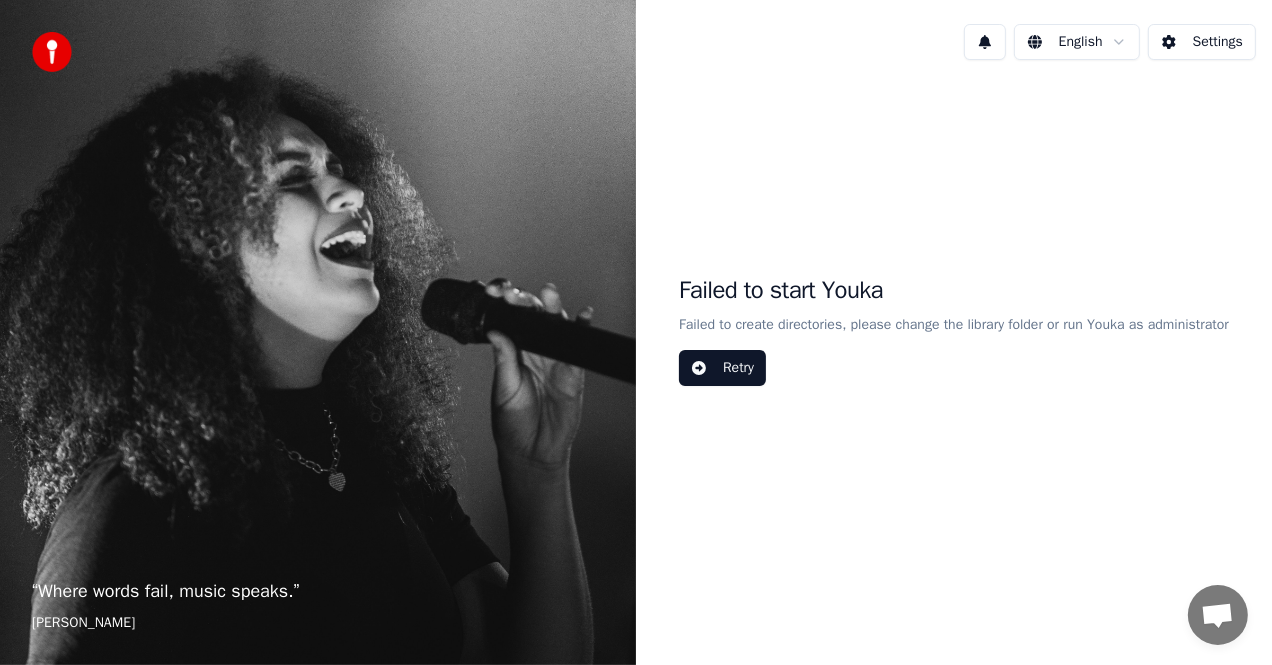 click on "Settings" at bounding box center [1202, 42] 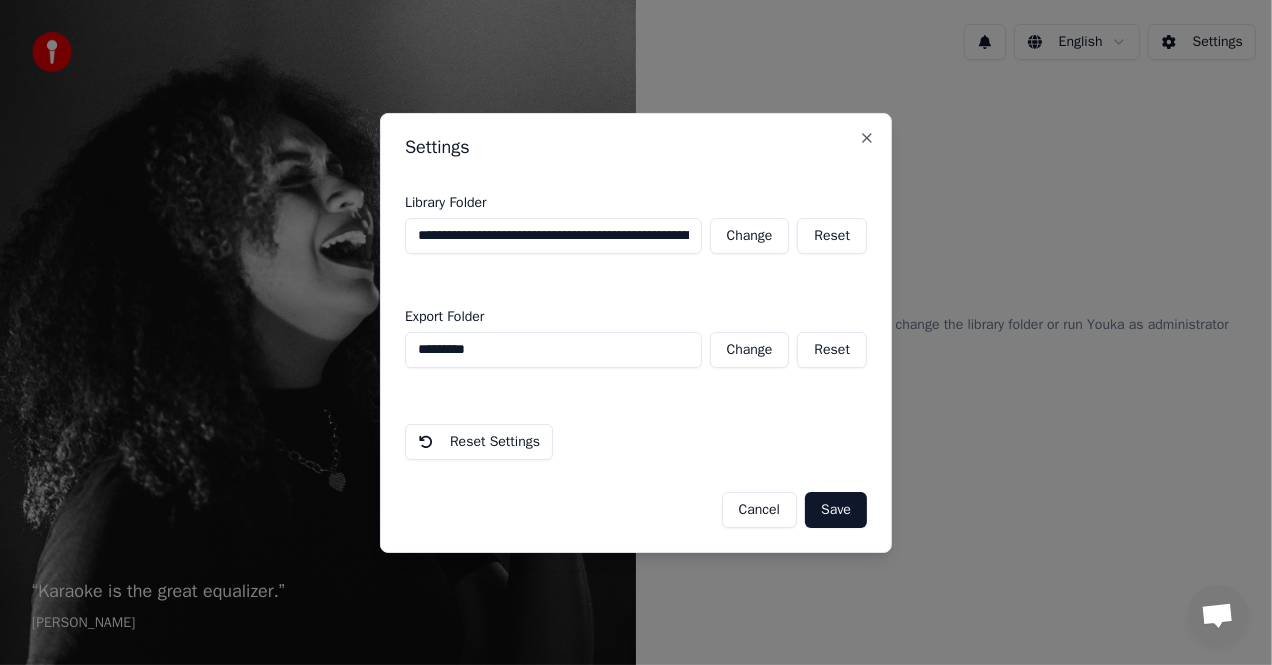 click on "Reset Settings" at bounding box center [479, 442] 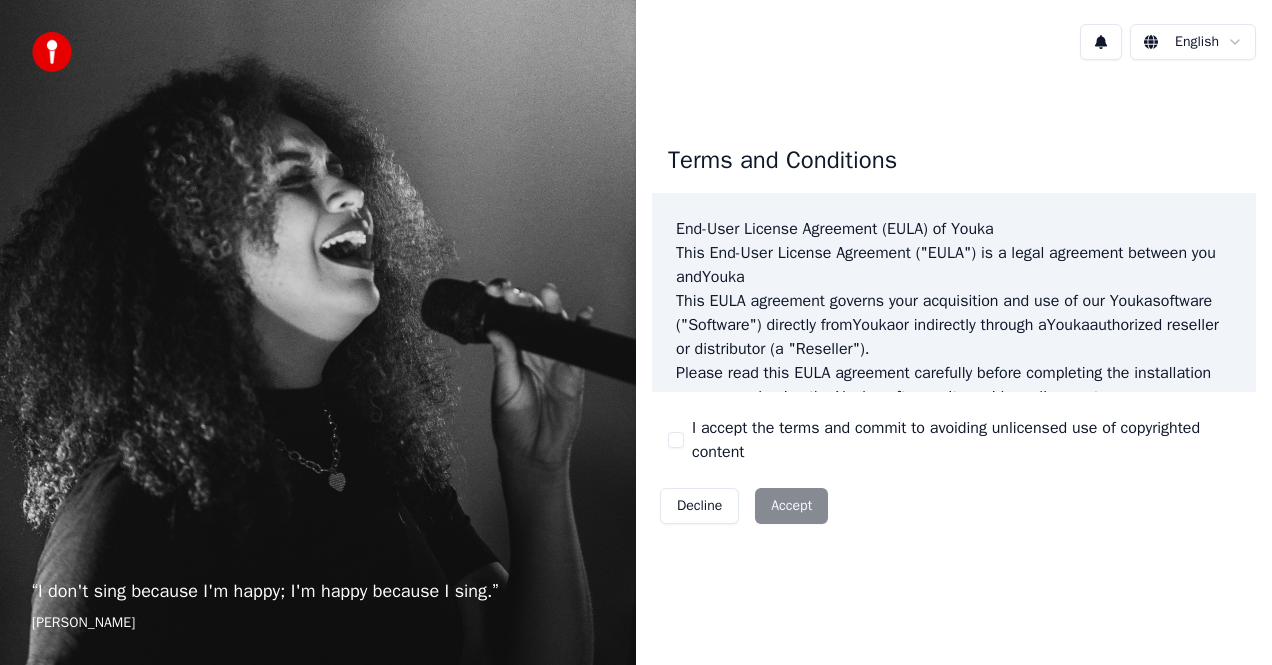 scroll, scrollTop: 0, scrollLeft: 0, axis: both 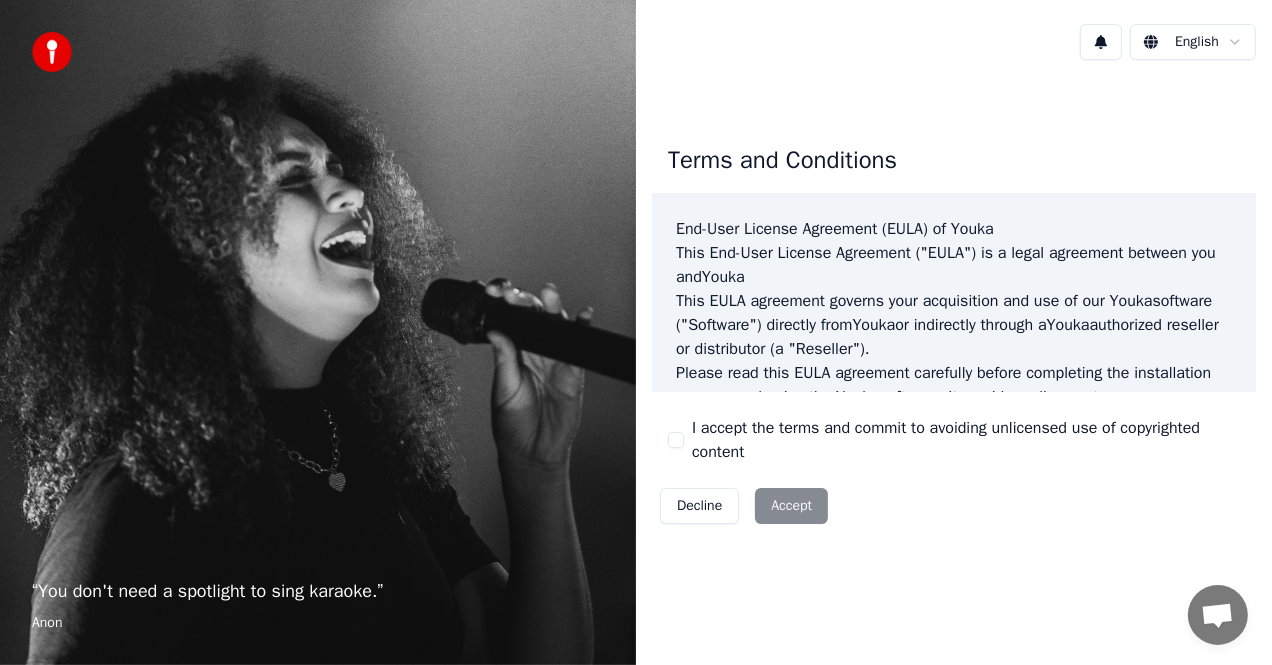 click on "Decline Accept" at bounding box center [744, 506] 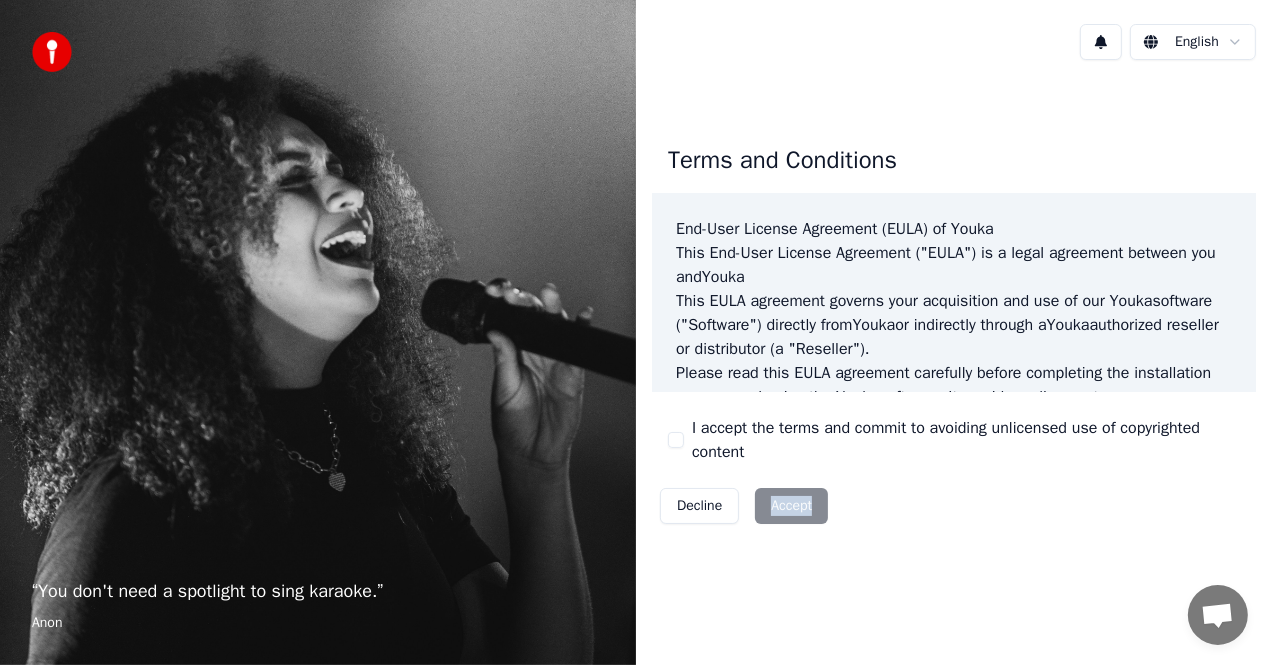 click on "Decline Accept" at bounding box center [744, 506] 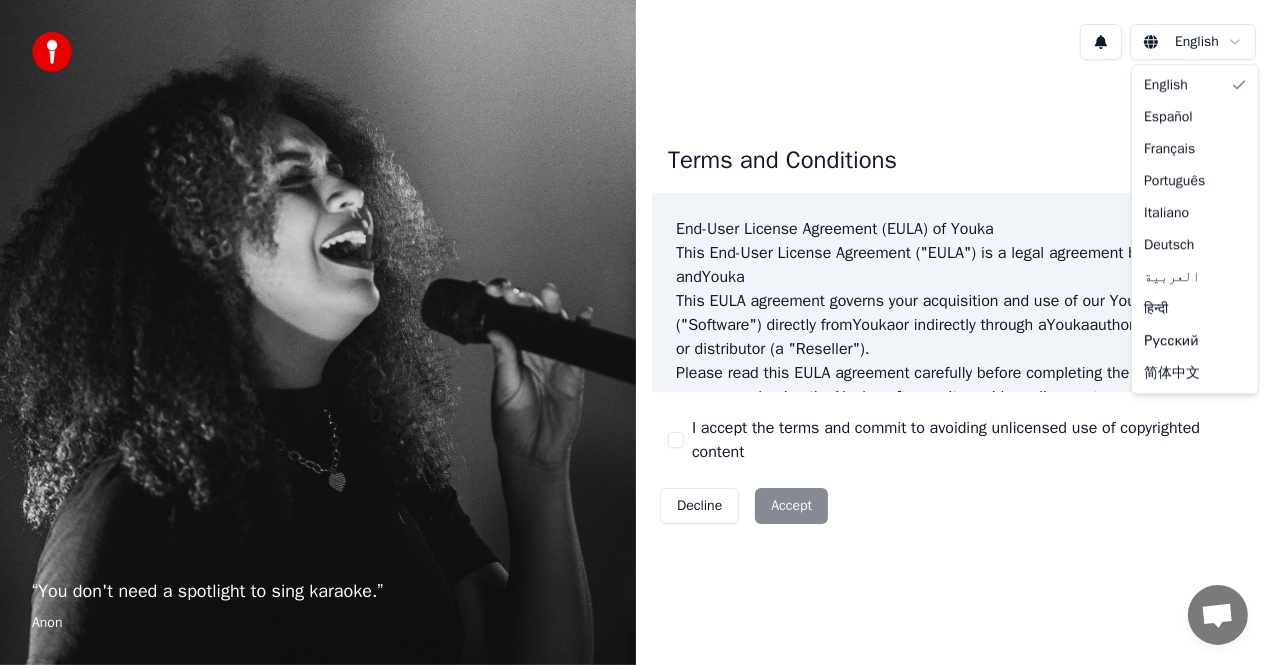 click on "“ You don't need a spotlight to sing karaoke. ” Anon English Terms and Conditions End-User License Agreement (EULA) of   Youka This End-User License Agreement ("EULA") is a legal agreement between you and  Youka This EULA agreement governs your acquisition and use of our   Youka  software ("Software") directly from  Youka  or indirectly through a  Youka  authorized reseller or distributor (a "Reseller"). Please read this EULA agreement carefully before completing the installation process and using the   Youka  software. It provides a license to use the  Youka  software and contains warranty information and liability disclaimers. If you register for a free trial of the   Youka  software, this EULA agreement will also govern that trial. By clicking "accept" or installing and/or using the  Youka   software, you are confirming your acceptance of the Software and agreeing to become bound by the terms of this EULA agreement. This EULA agreement shall apply only to the Software supplied by   Youka Youka    for" at bounding box center [636, 332] 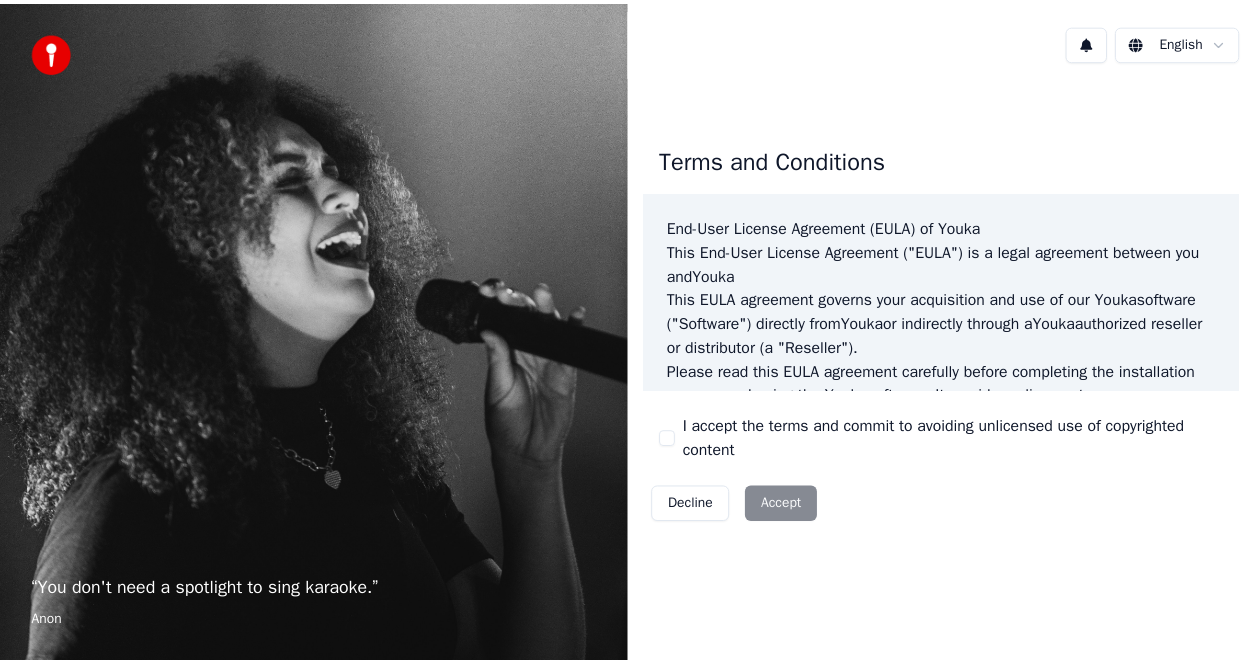 scroll, scrollTop: 0, scrollLeft: 0, axis: both 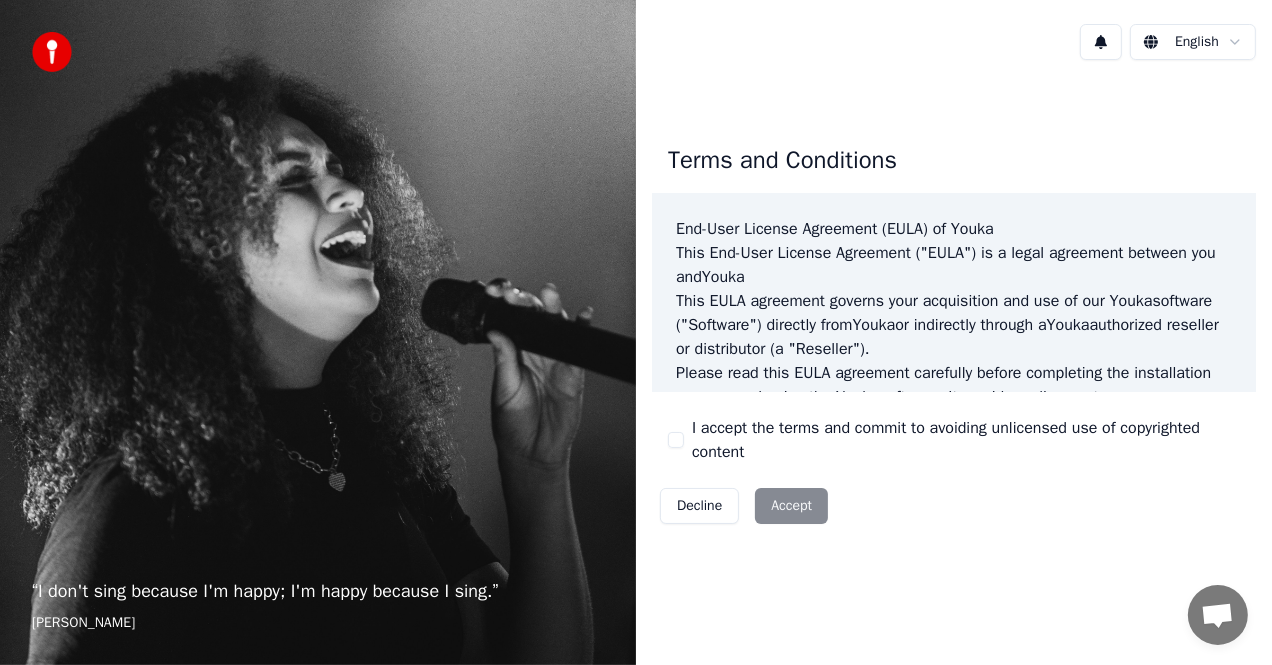 click on "I accept the terms and commit to avoiding unlicensed use of copyrighted content" at bounding box center (676, 440) 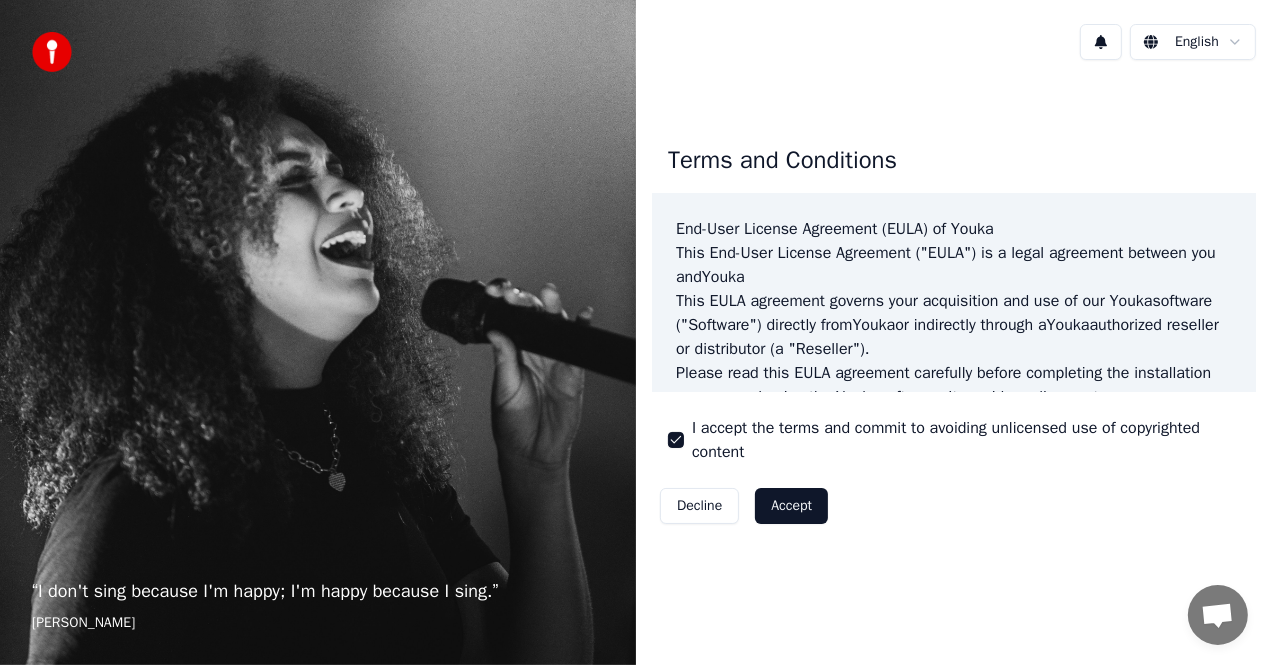 click on "Accept" at bounding box center [791, 506] 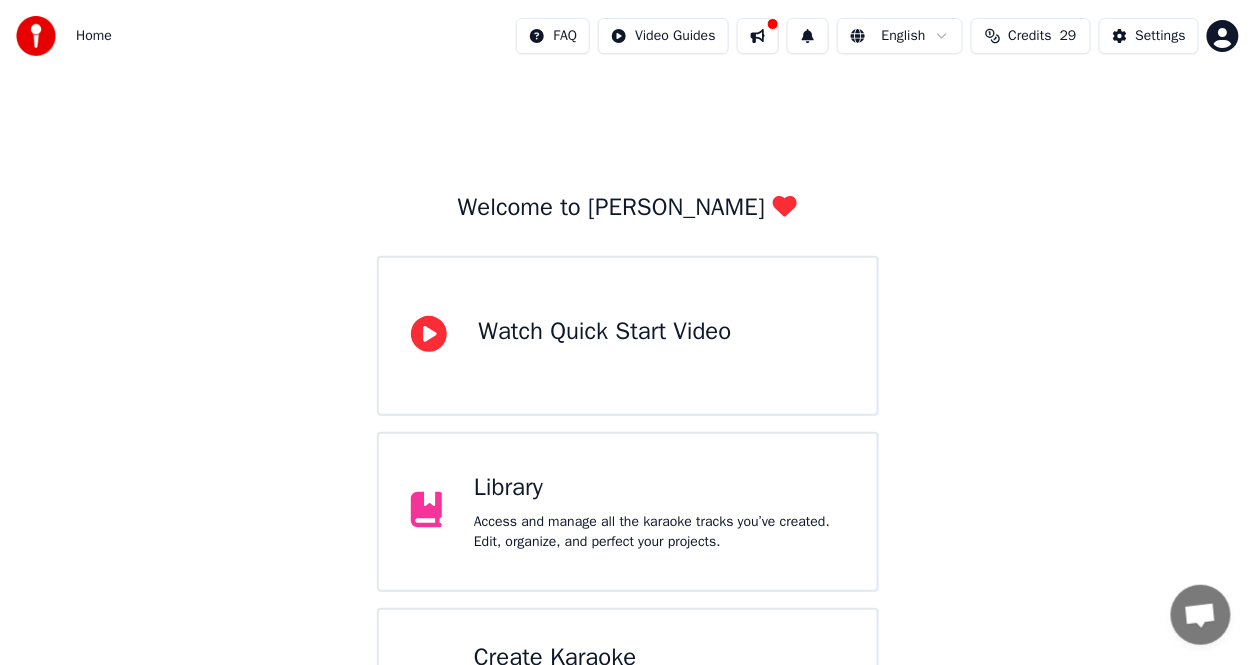 click on "Access and manage all the karaoke tracks you’ve created. Edit, organize, and perfect your projects." at bounding box center (659, 532) 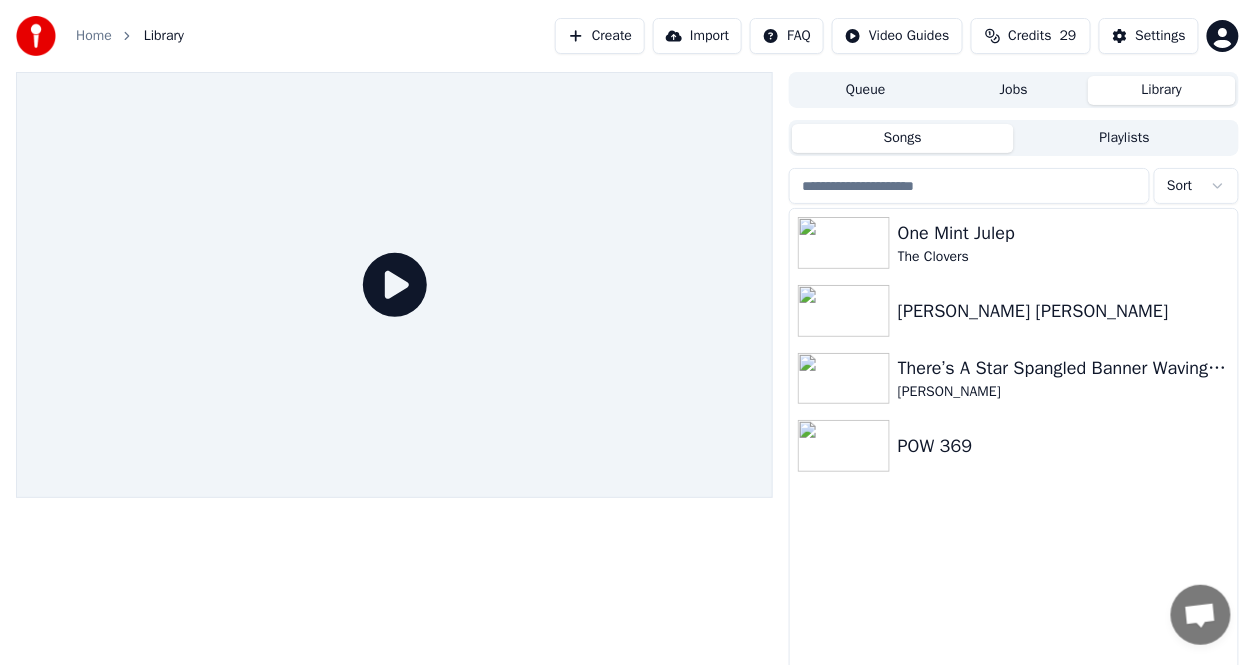 click on "Library" at bounding box center (1162, 90) 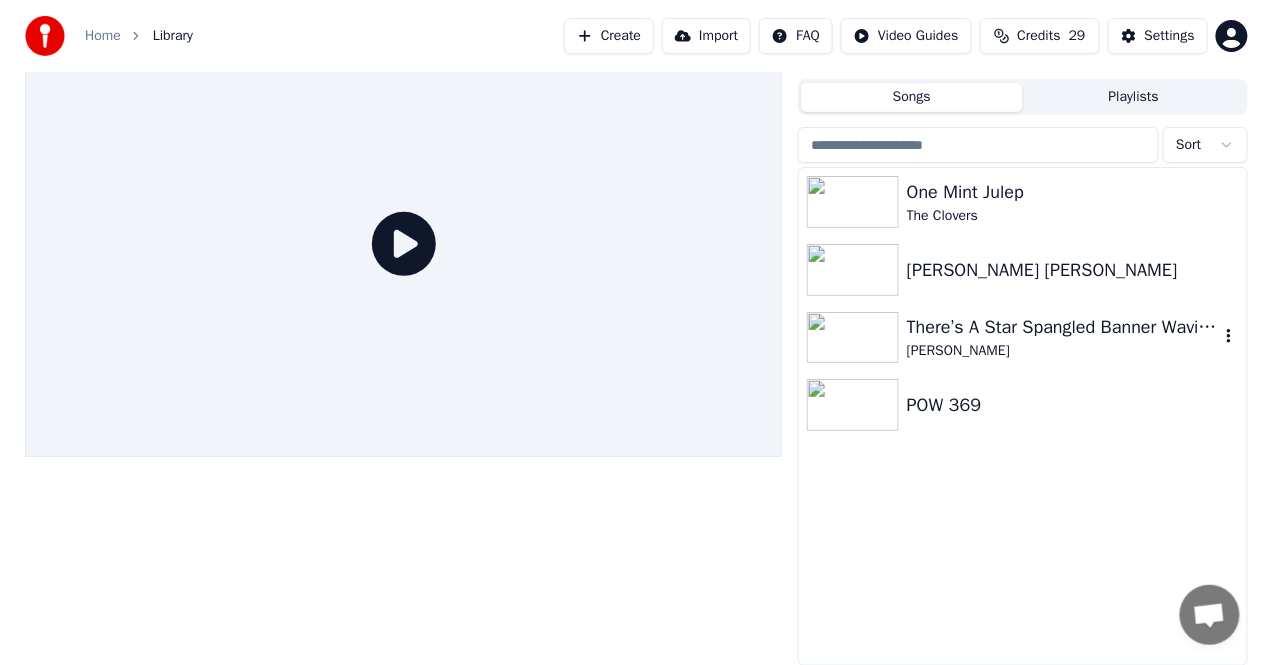 scroll, scrollTop: 41, scrollLeft: 0, axis: vertical 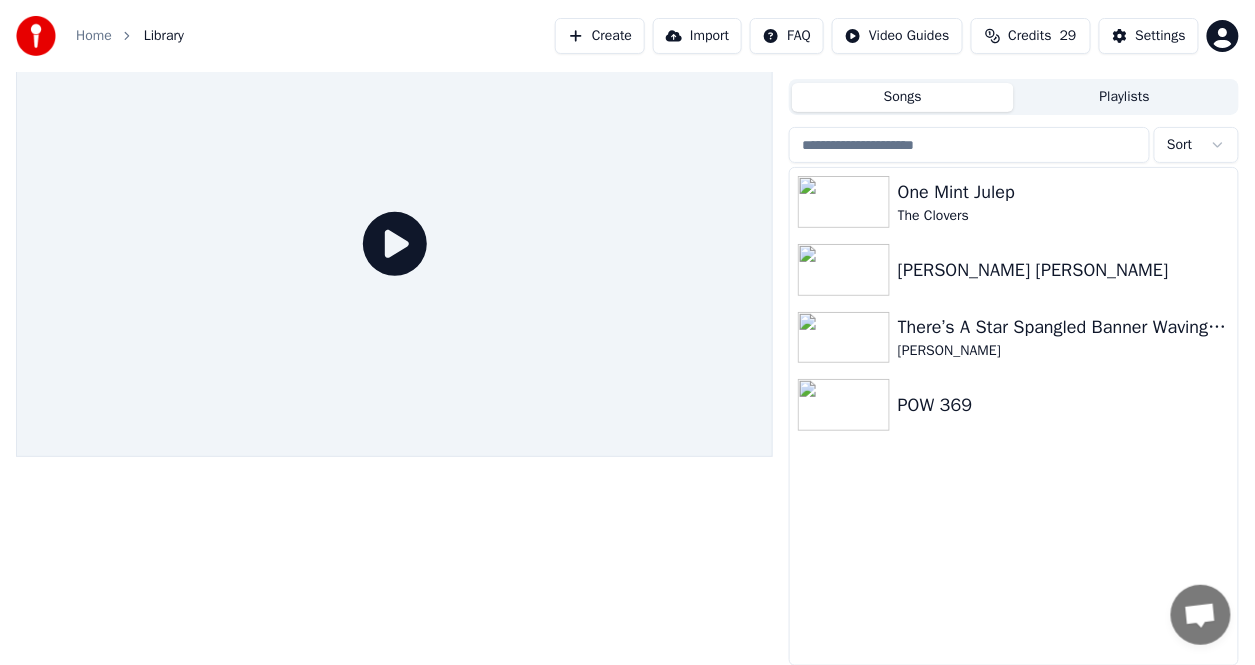 click on "Create" at bounding box center (600, 36) 